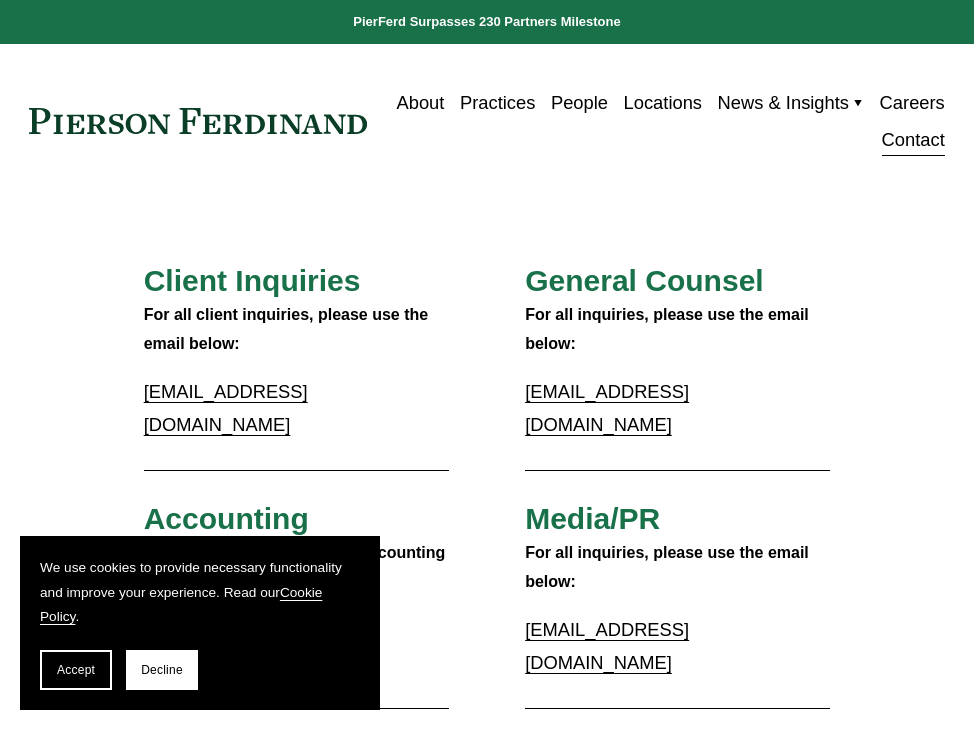 scroll, scrollTop: 0, scrollLeft: 0, axis: both 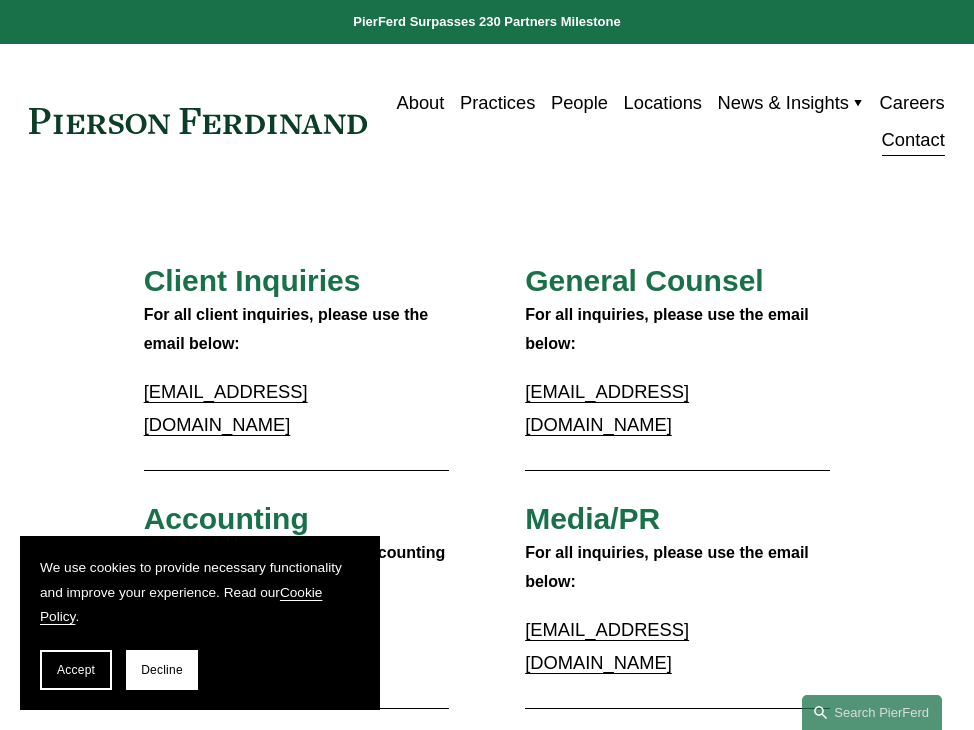 click on "Client Inquiries
For all client inquiries, please use the email below: inquiries@pierferd.com
General Counsel
For all inquiries, please use the email below: gc@pierferd.com
Accounting
Please contact the PierFerd Accounting Team: accounting@pierferd.com
Media/PR
For all inquiries, please use the email below: media@pierferd.com
Locations
For address and phone information on our global locations, please visit: Pierson Ferdinand Locations
Careers/Recruiting
Learn more about employment opportunities on our  Careers  page. For inquiries, use the email below:
Pro Bono" at bounding box center (487, 1203) 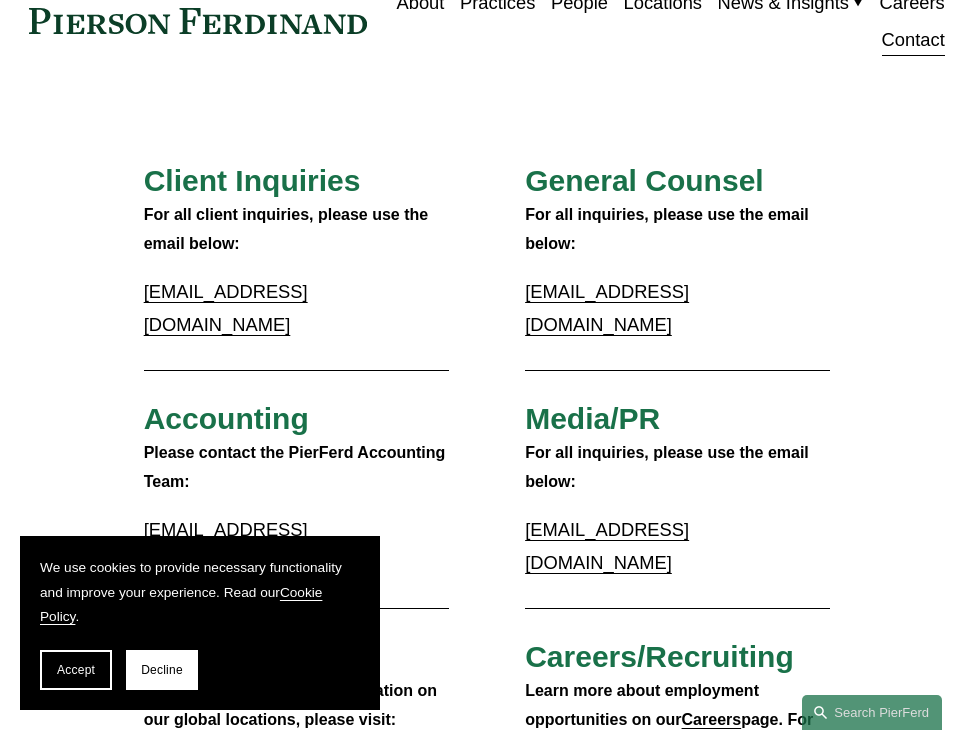 scroll, scrollTop: 200, scrollLeft: 0, axis: vertical 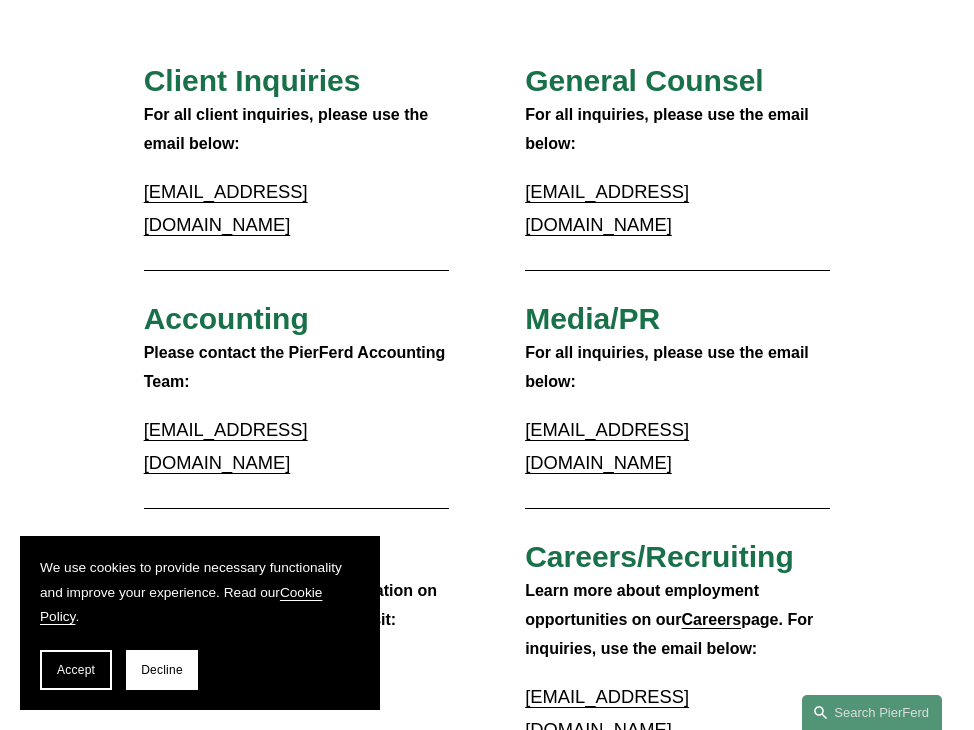 click on "Decline" at bounding box center (162, 670) 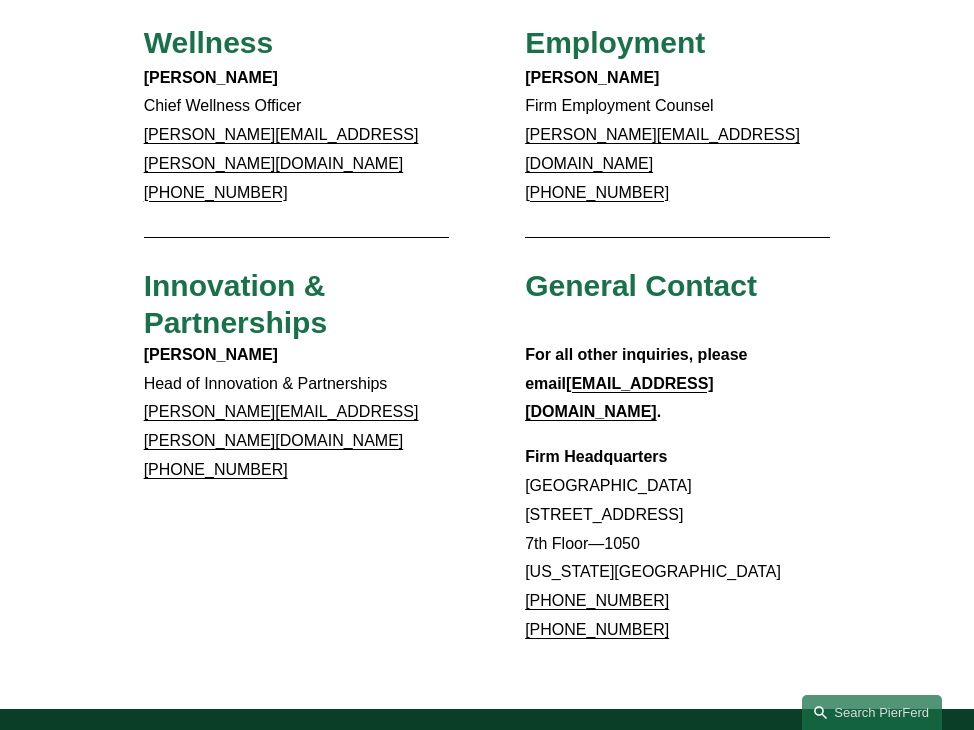scroll, scrollTop: 1600, scrollLeft: 0, axis: vertical 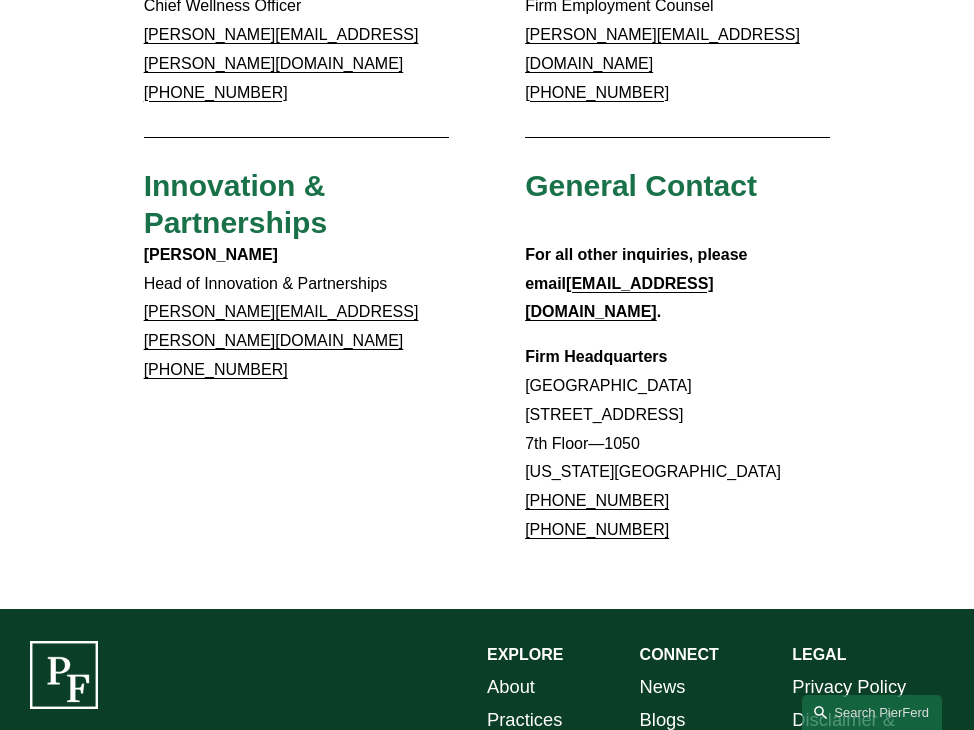 click on "Locations" at bounding box center (526, 785) 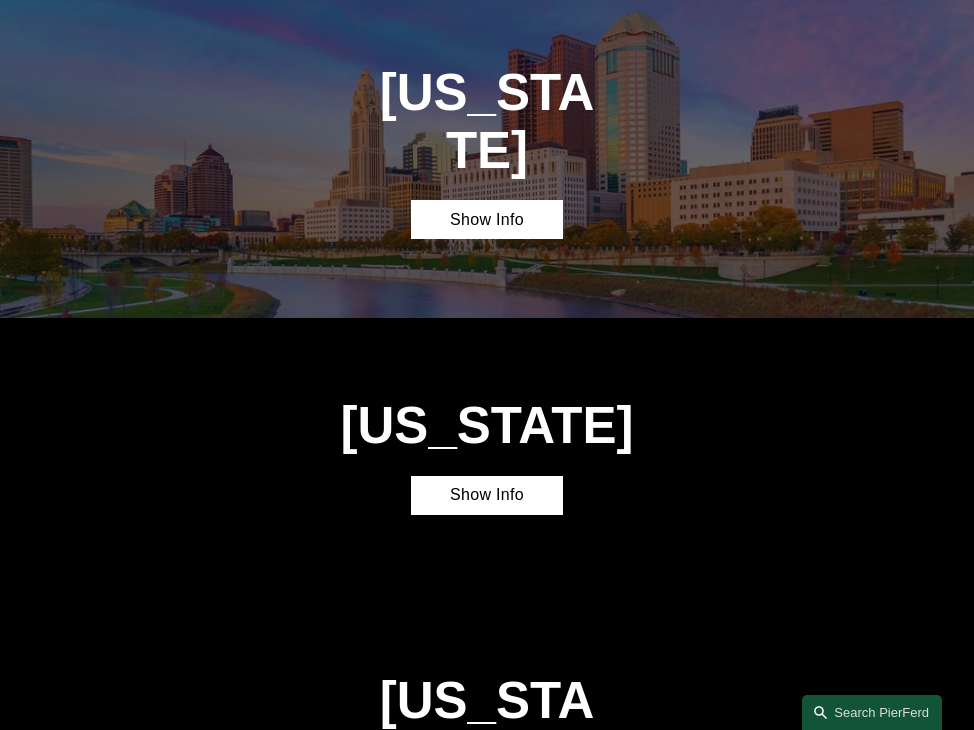 scroll, scrollTop: 3800, scrollLeft: 0, axis: vertical 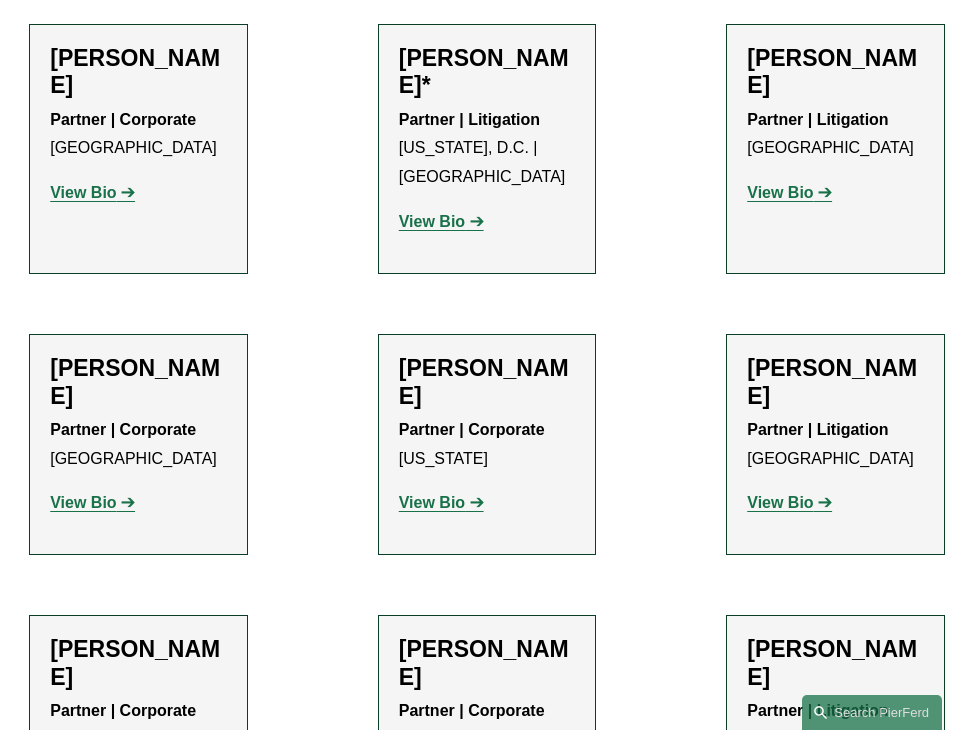 click on "View Bio" 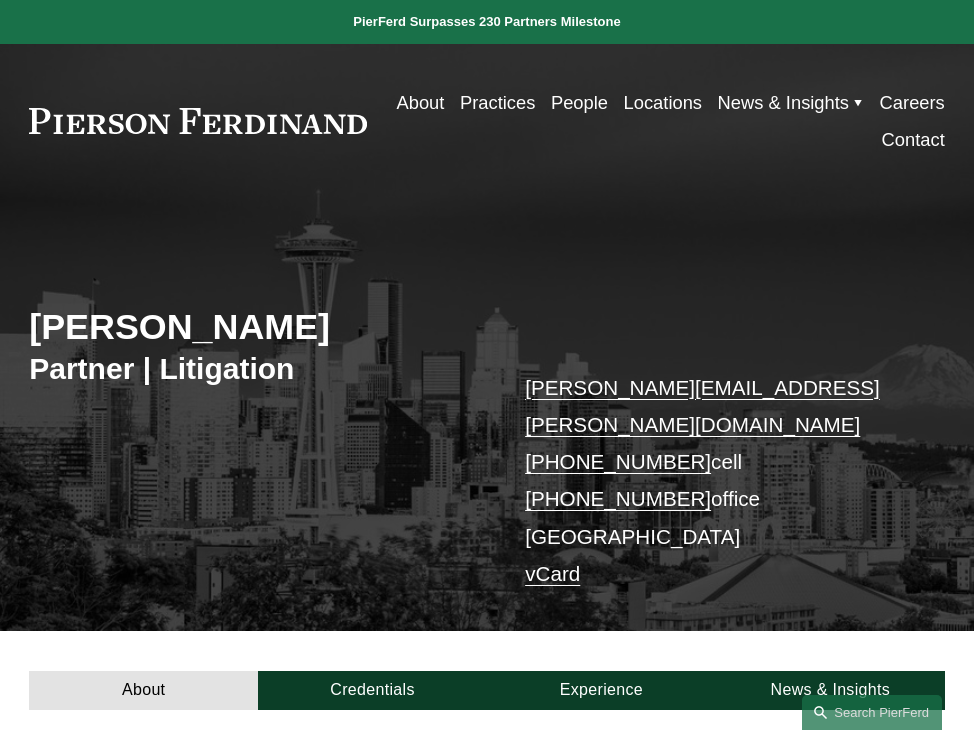 scroll, scrollTop: 0, scrollLeft: 0, axis: both 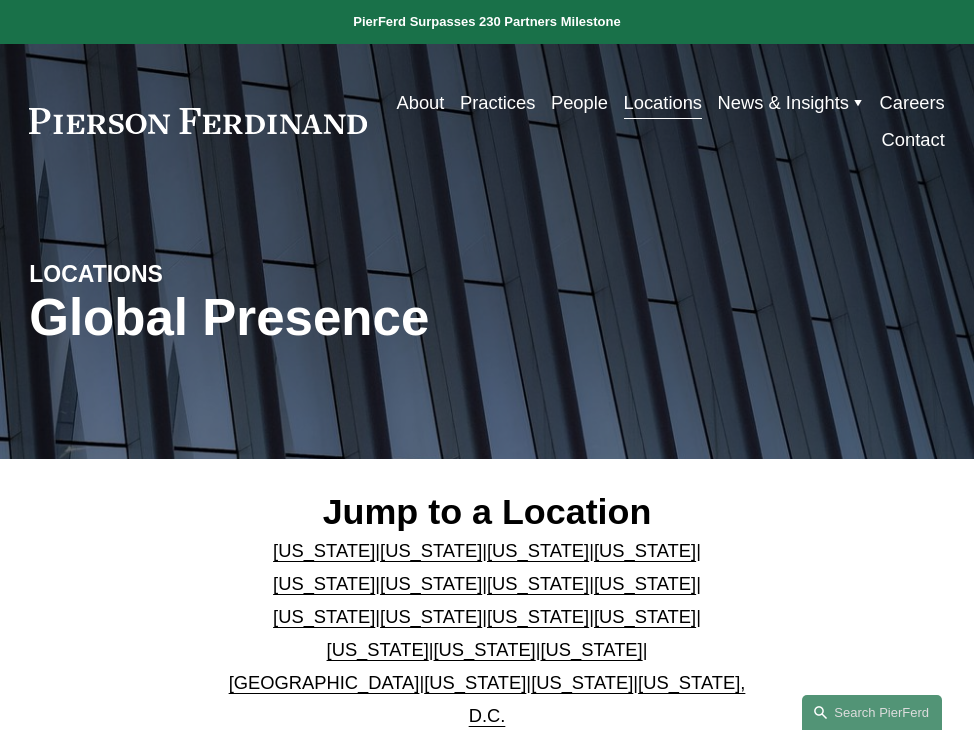 click on "[US_STATE]" at bounding box center [582, 682] 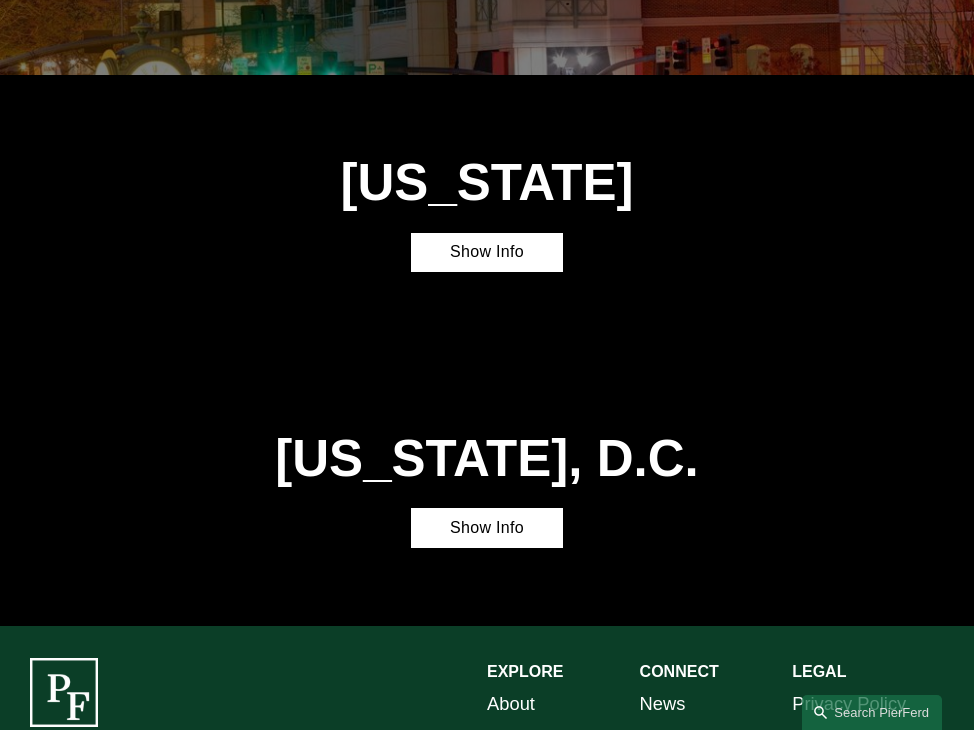 scroll, scrollTop: 5667, scrollLeft: 0, axis: vertical 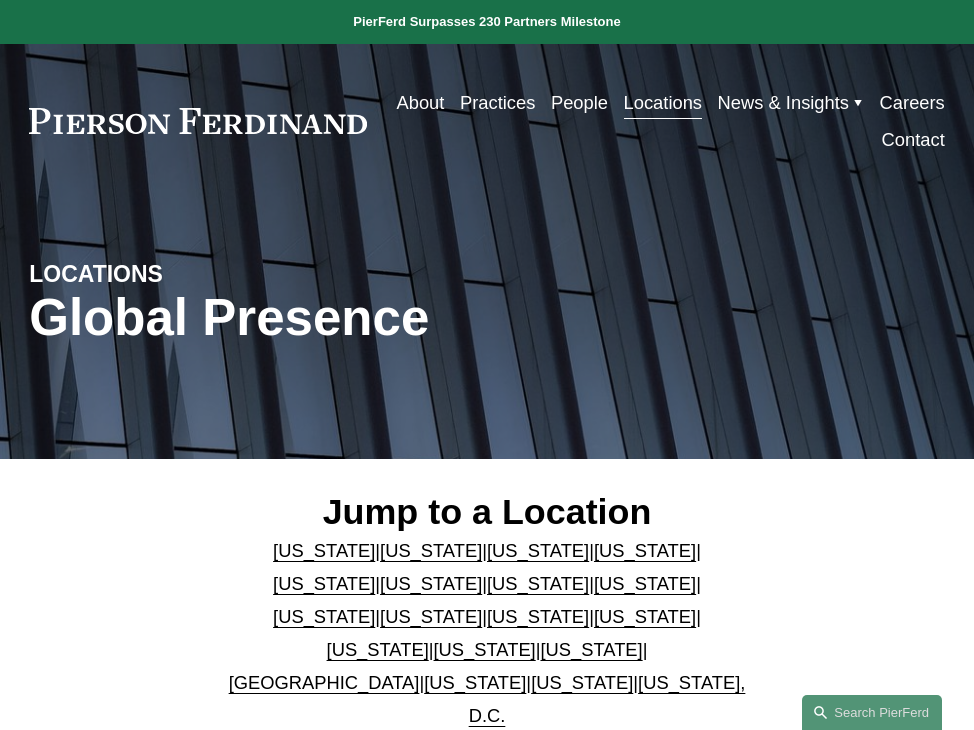 click on "[US_STATE]" at bounding box center [582, 682] 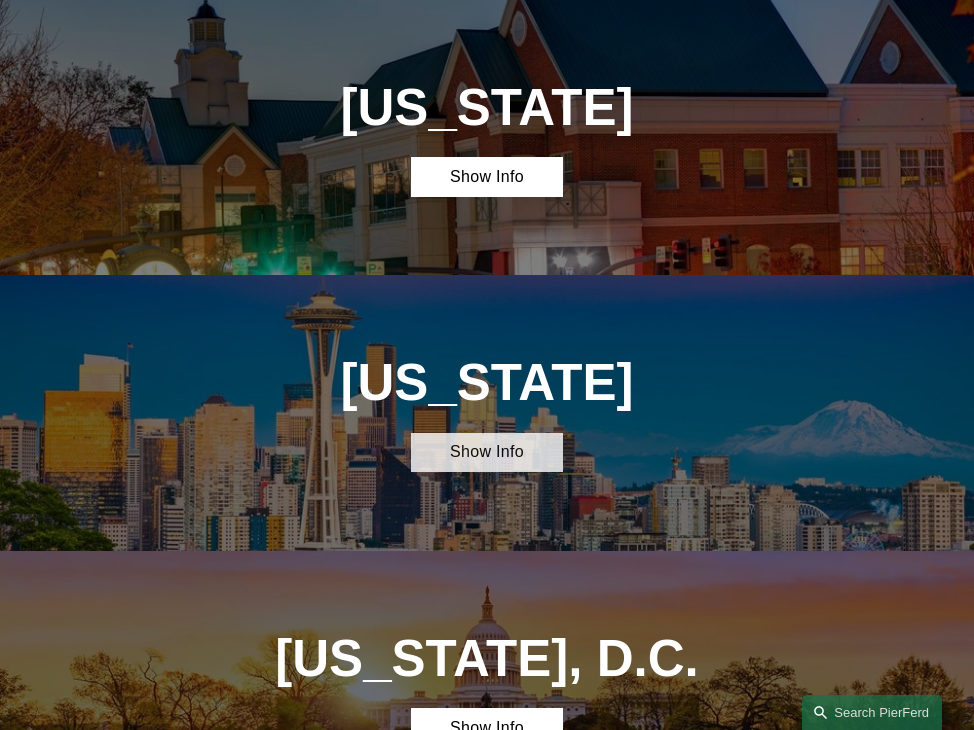 click on "Show Info" at bounding box center [487, 452] 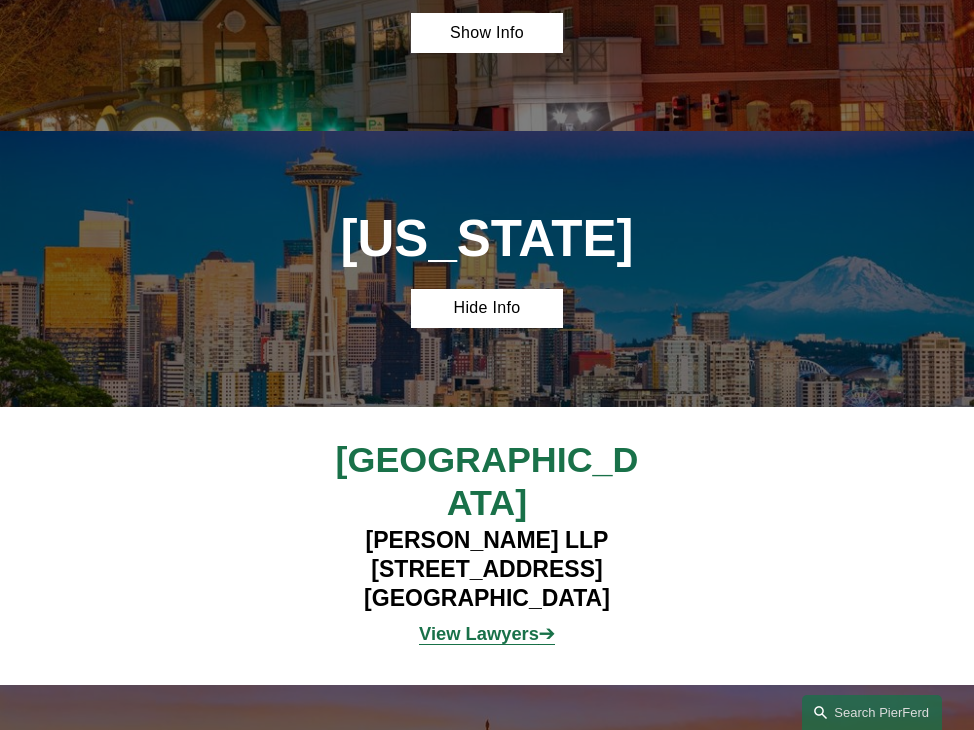 scroll, scrollTop: 5504, scrollLeft: 0, axis: vertical 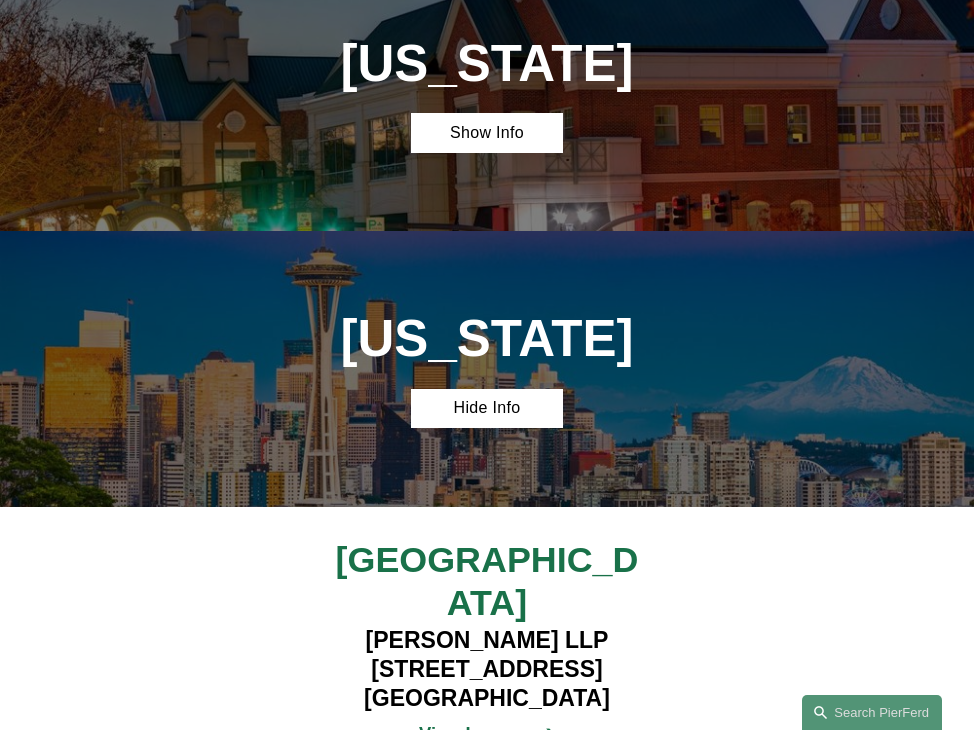 click on "View Lawyers" at bounding box center [479, 733] 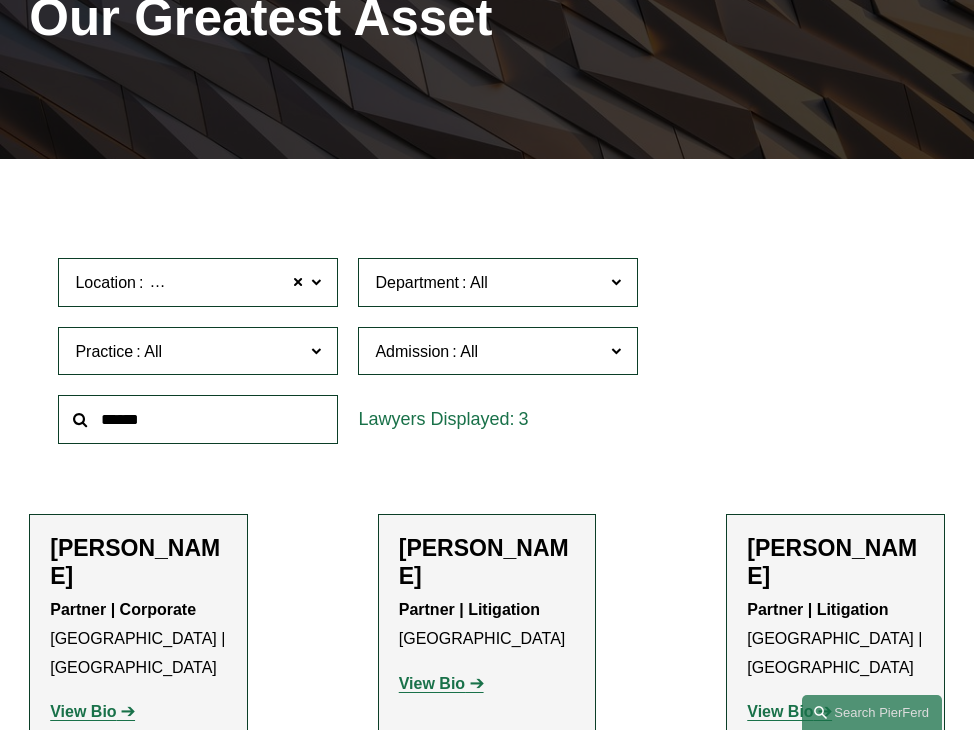 scroll, scrollTop: 400, scrollLeft: 0, axis: vertical 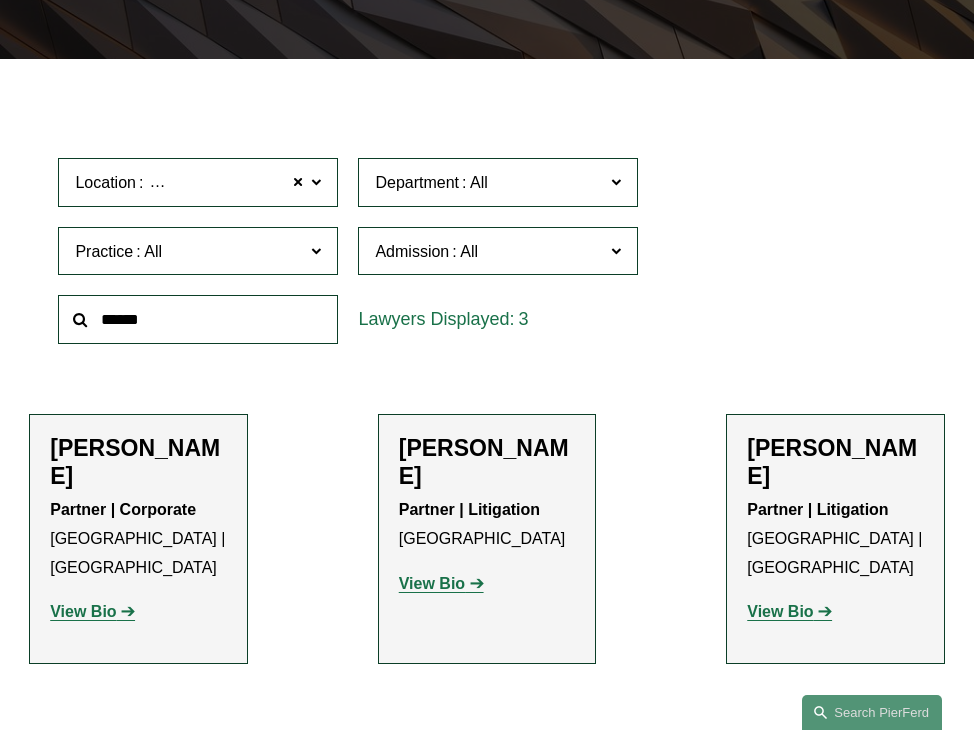 click on "View Bio" 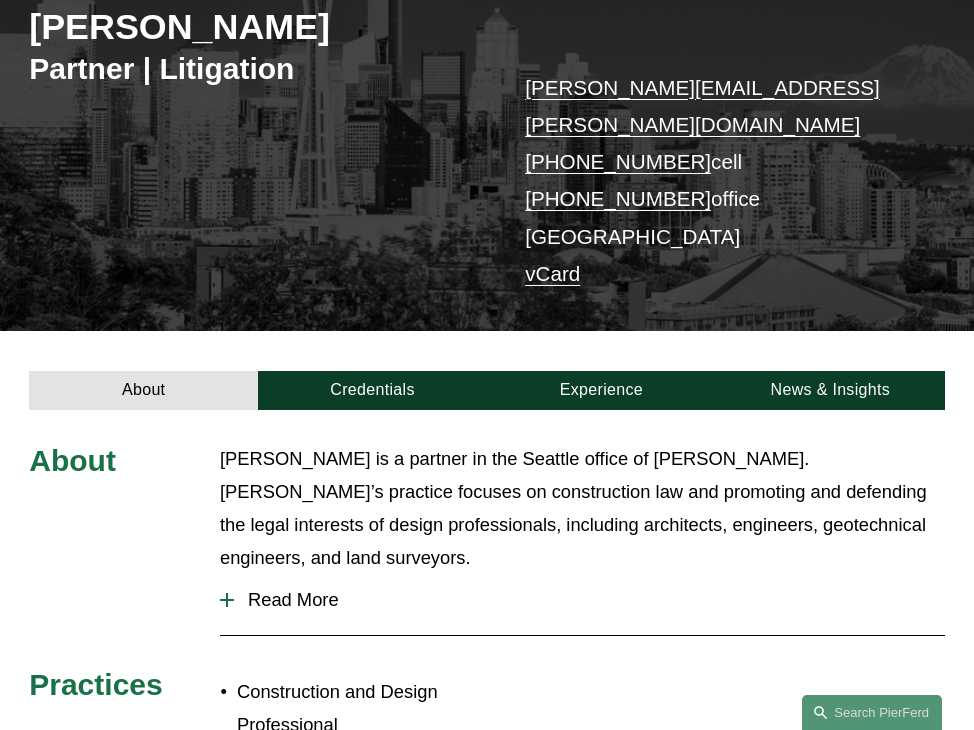 scroll, scrollTop: 100, scrollLeft: 0, axis: vertical 